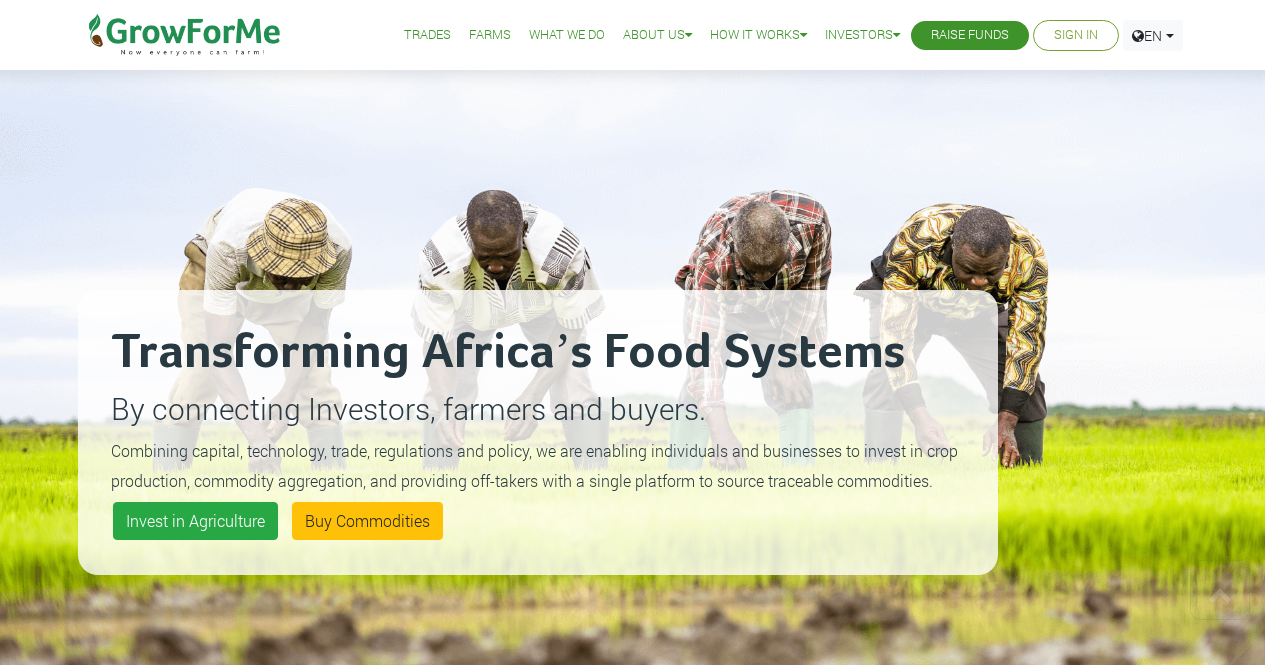 scroll, scrollTop: 1000, scrollLeft: 0, axis: vertical 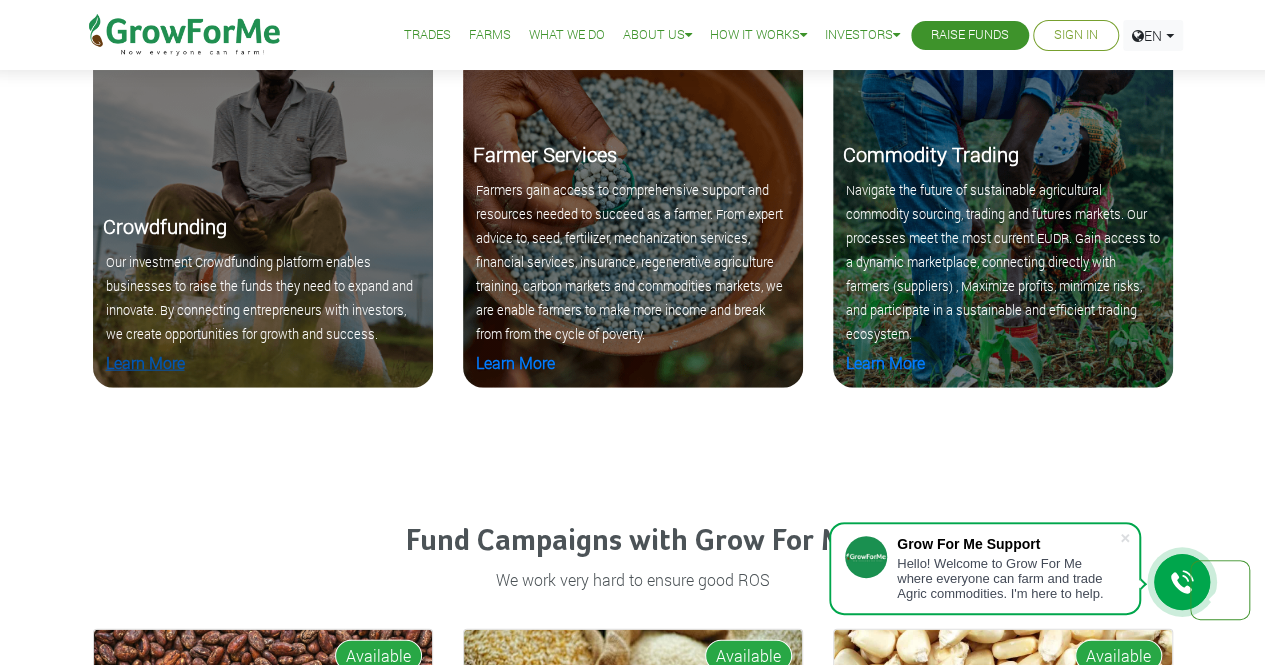 click on "Learn More" at bounding box center (145, 362) 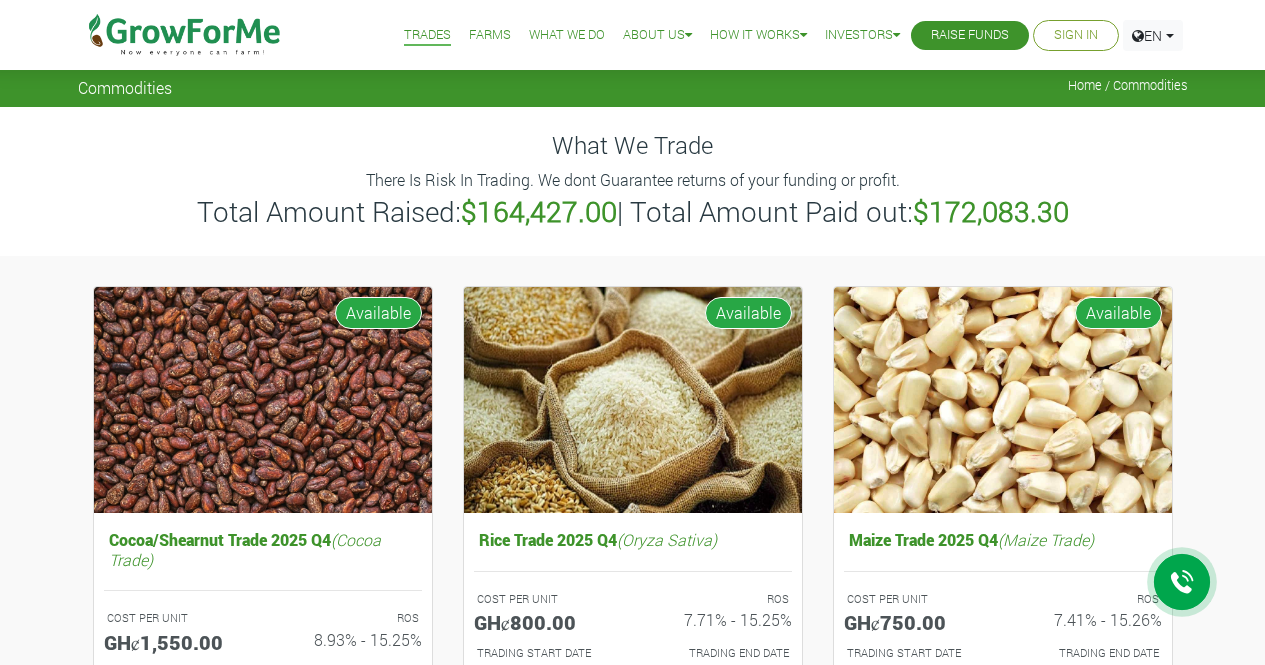 scroll, scrollTop: 0, scrollLeft: 0, axis: both 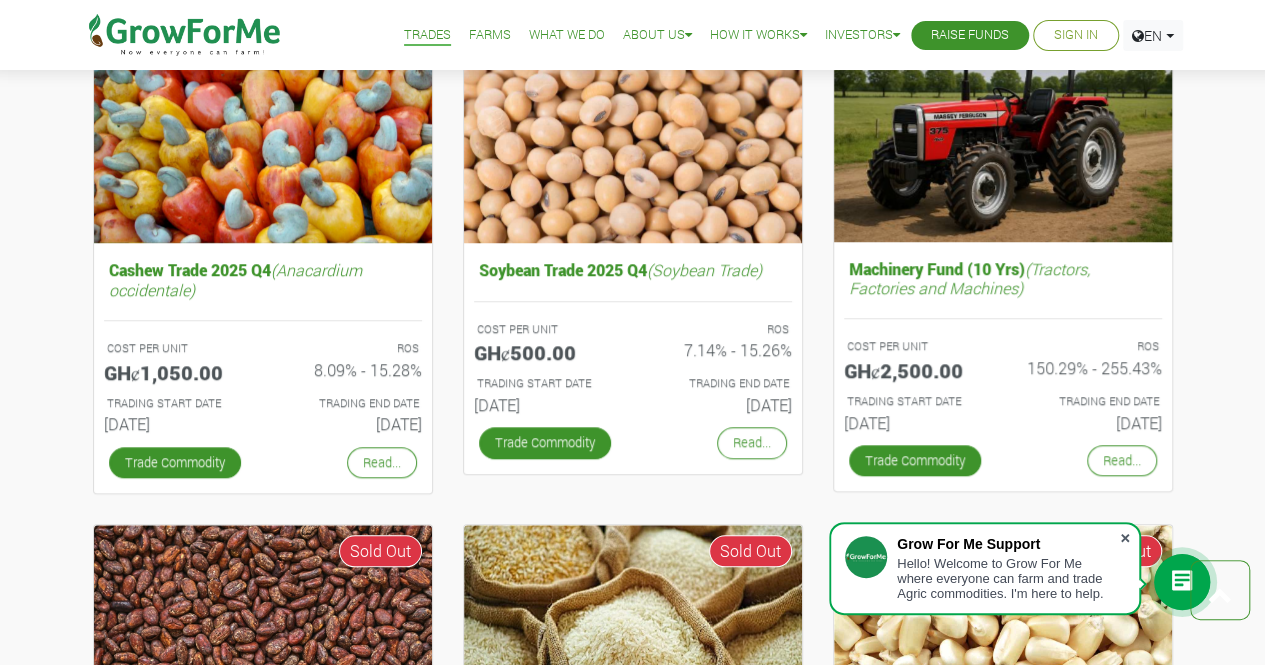 click at bounding box center [1125, 538] 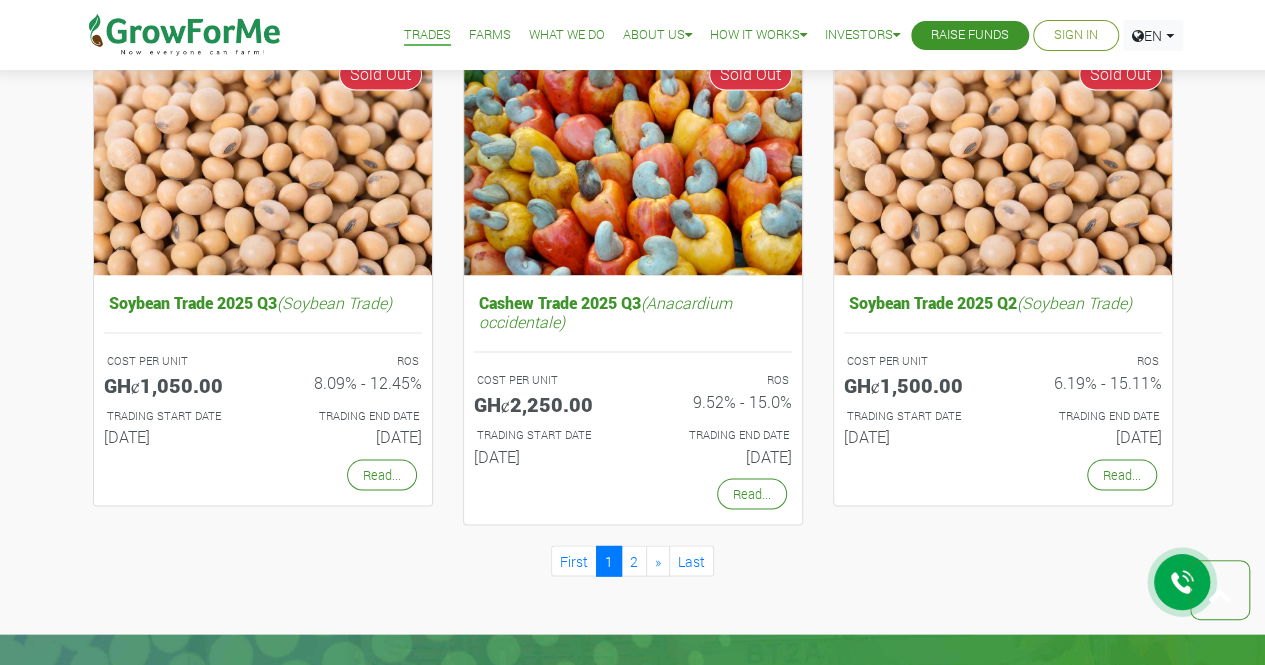 scroll, scrollTop: 1778, scrollLeft: 0, axis: vertical 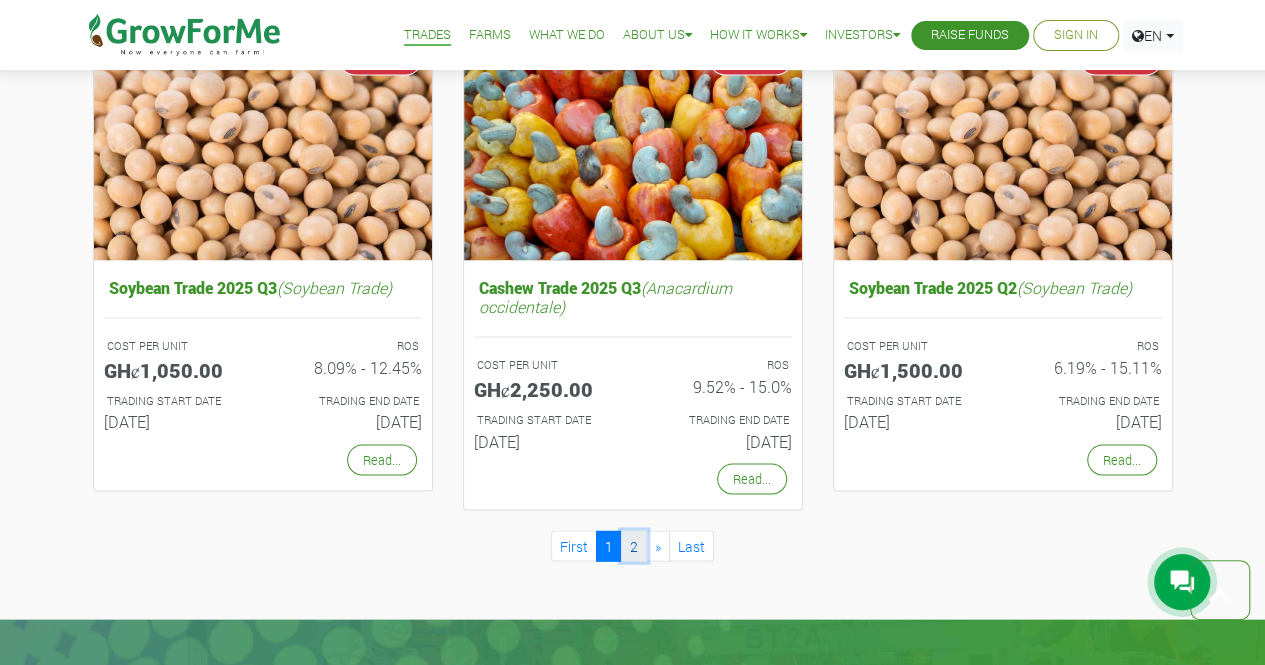 click on "2" at bounding box center [634, 545] 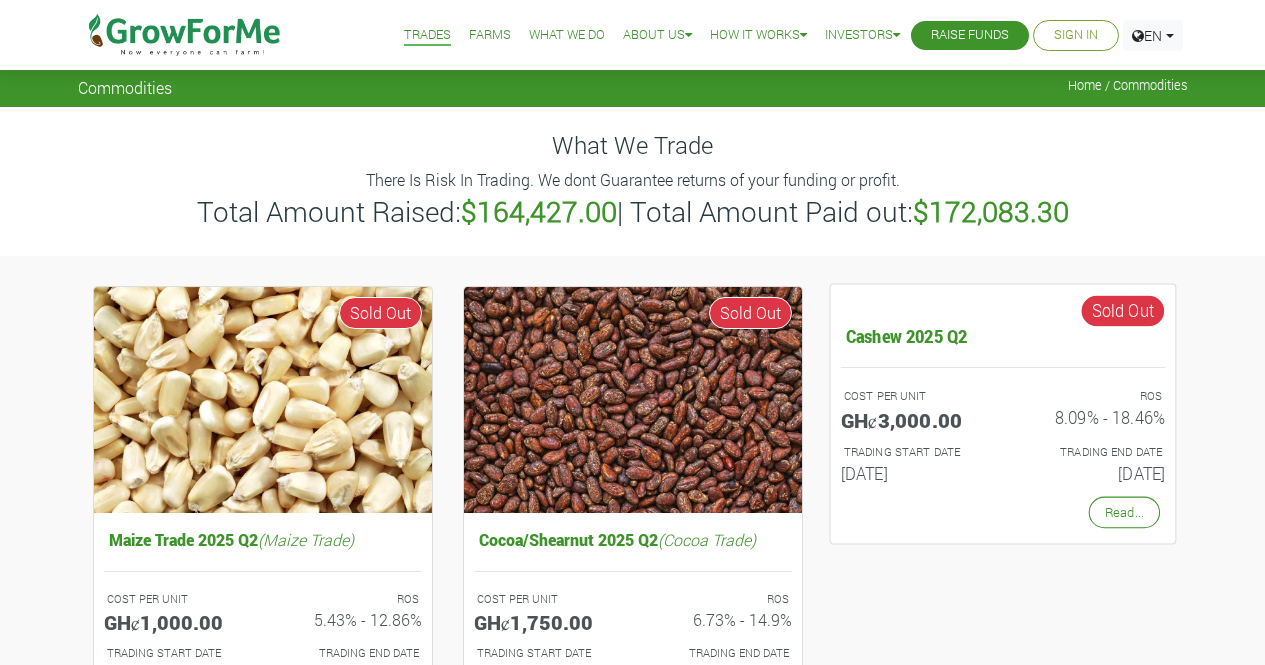 scroll, scrollTop: 0, scrollLeft: 0, axis: both 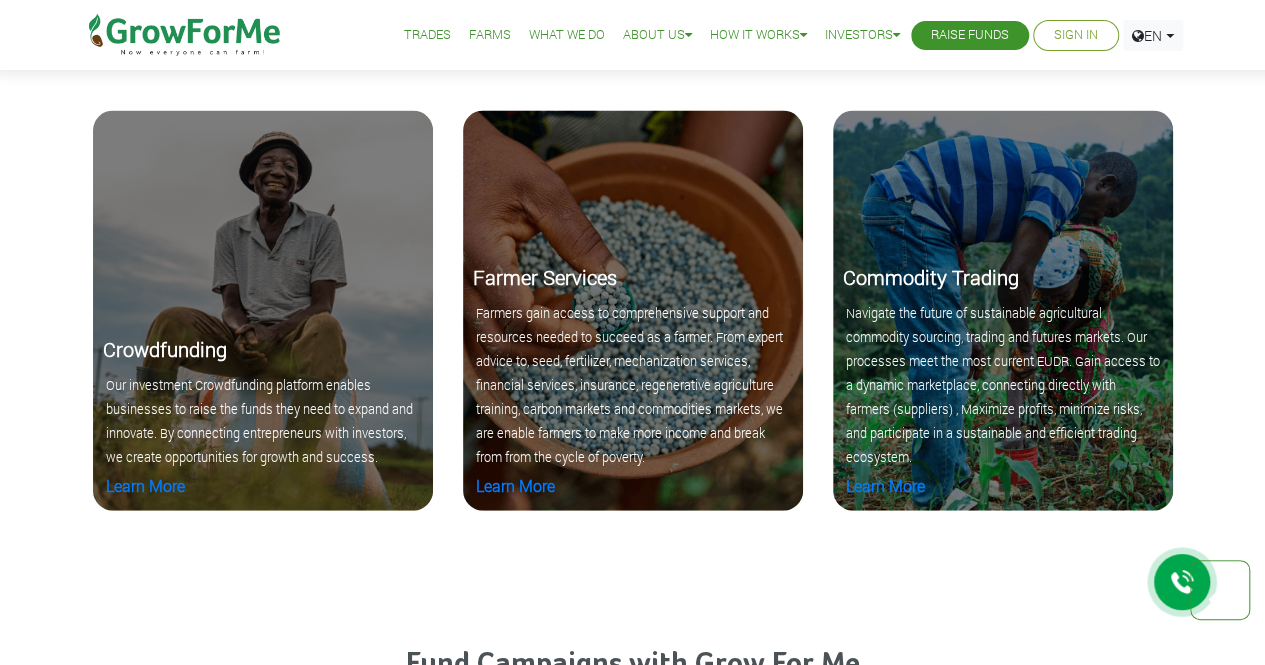 click on "Farmers gain access to comprehensive support and resources needed to succeed as a farmer. From expert advice to, seed, fertilizer, mechanization services, financial services, insurance, regenerative agriculture training, carbon markets and commodities markets, we are enable farmers to make more income and break from from the cycle of poverty." at bounding box center [633, 384] 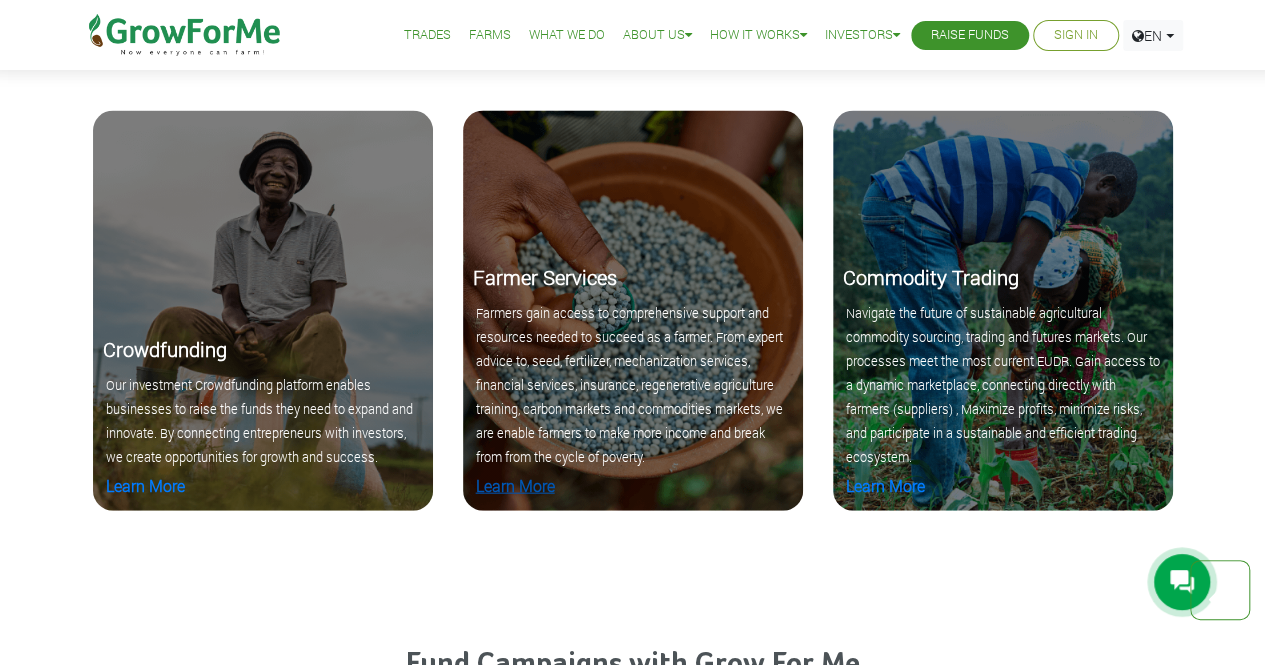 click on "Learn More" at bounding box center [515, 485] 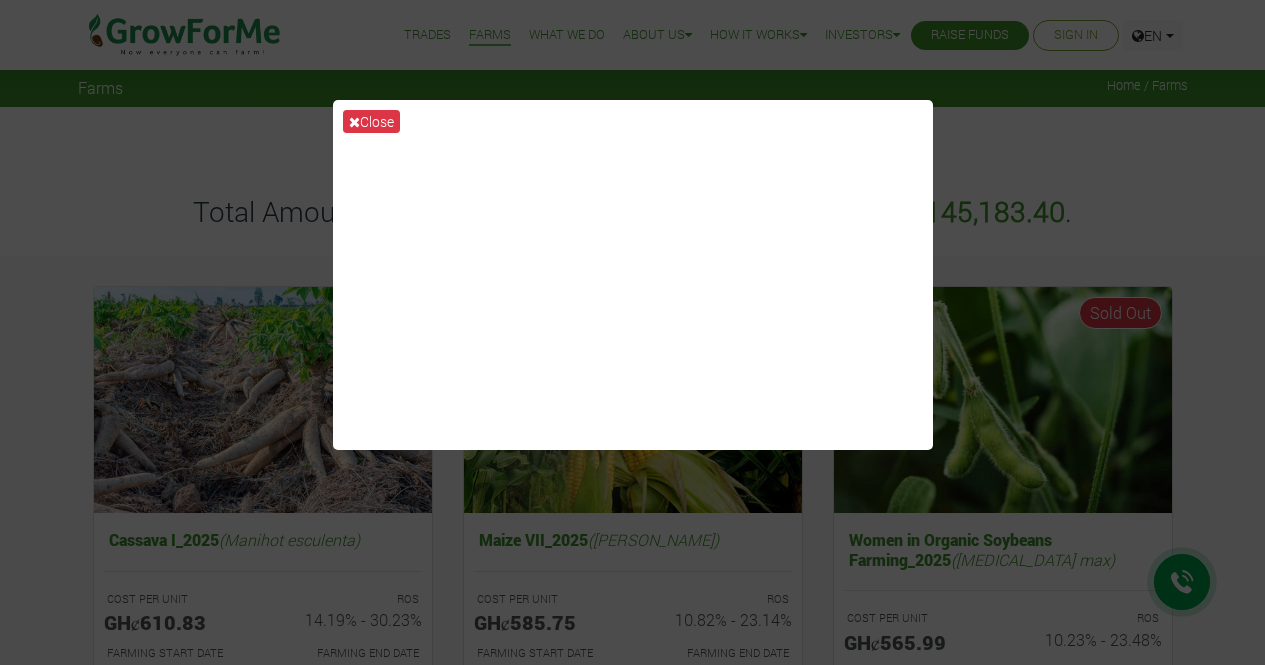 scroll, scrollTop: 0, scrollLeft: 0, axis: both 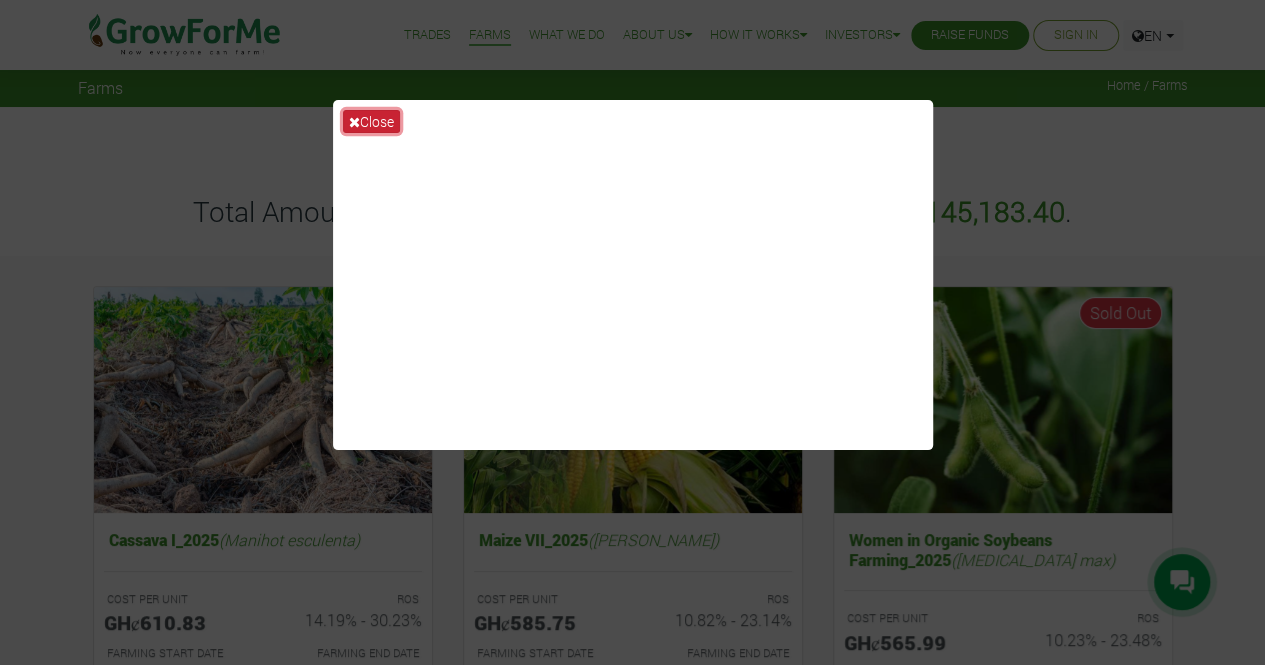 click on "Close" at bounding box center [371, 121] 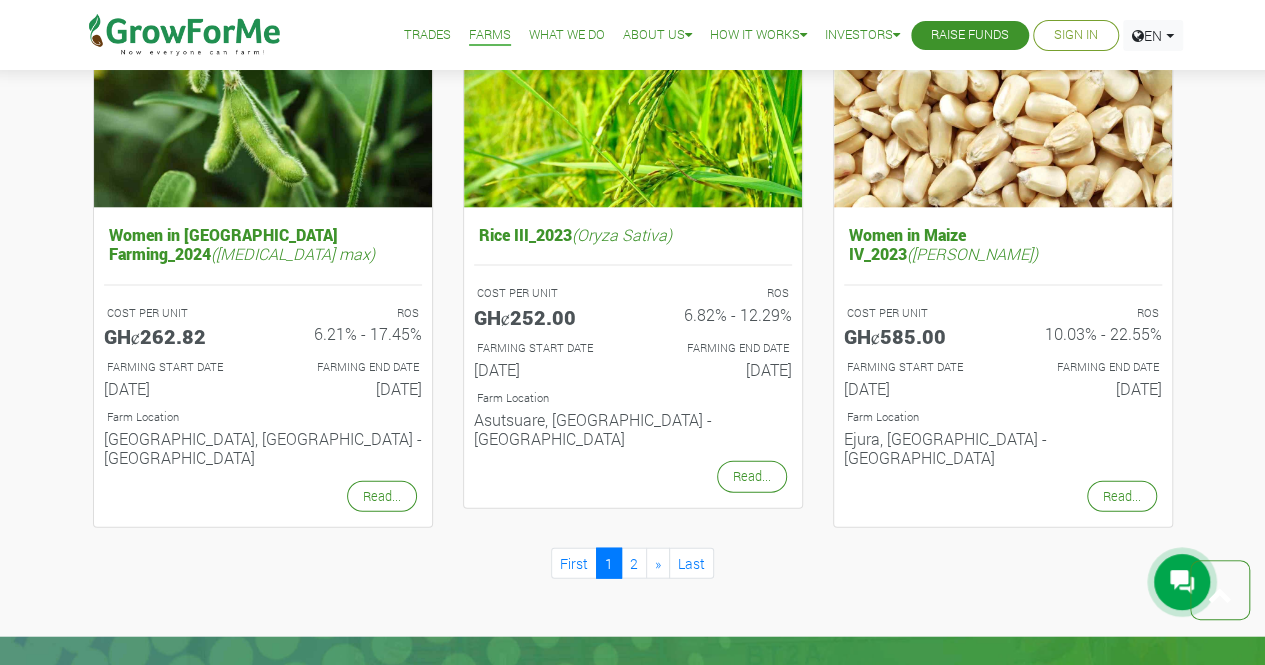 scroll, scrollTop: 2044, scrollLeft: 0, axis: vertical 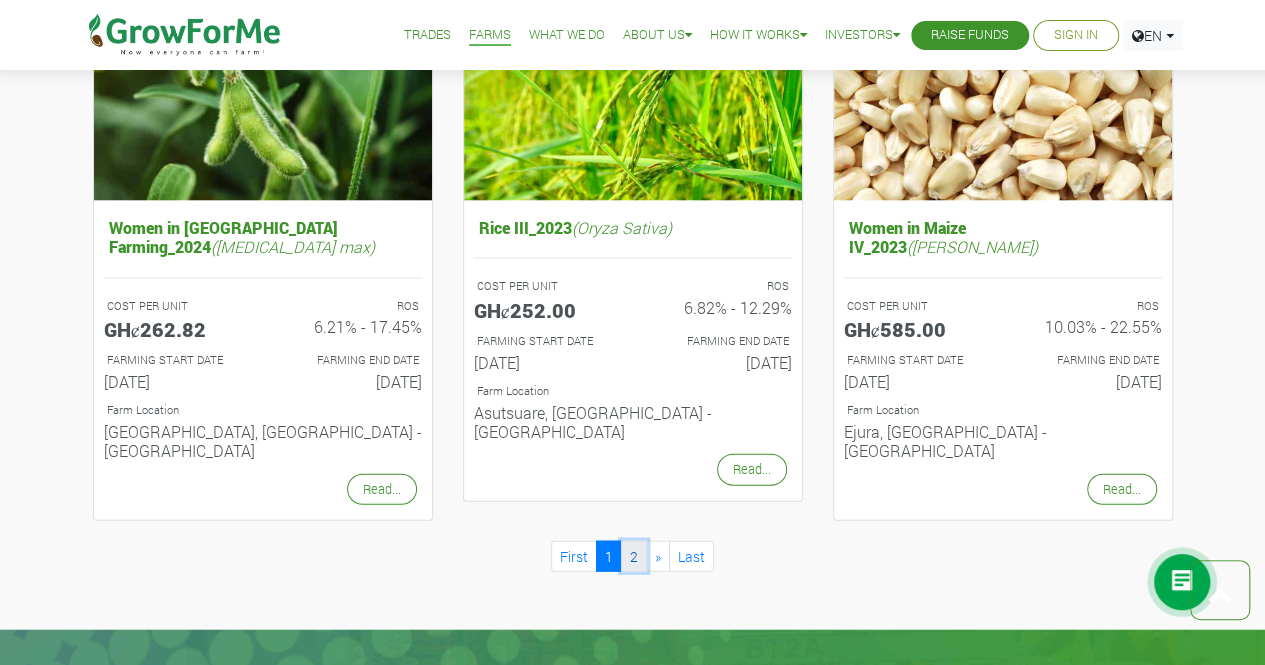 click on "2" at bounding box center (634, 556) 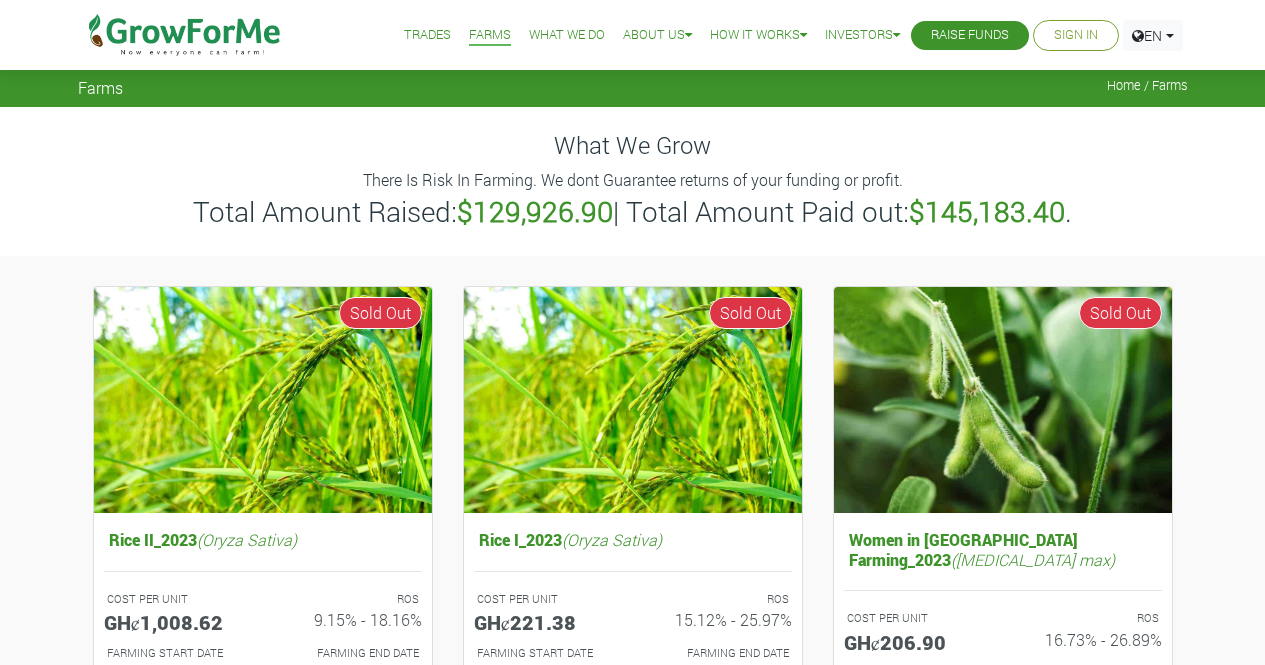 scroll, scrollTop: 0, scrollLeft: 0, axis: both 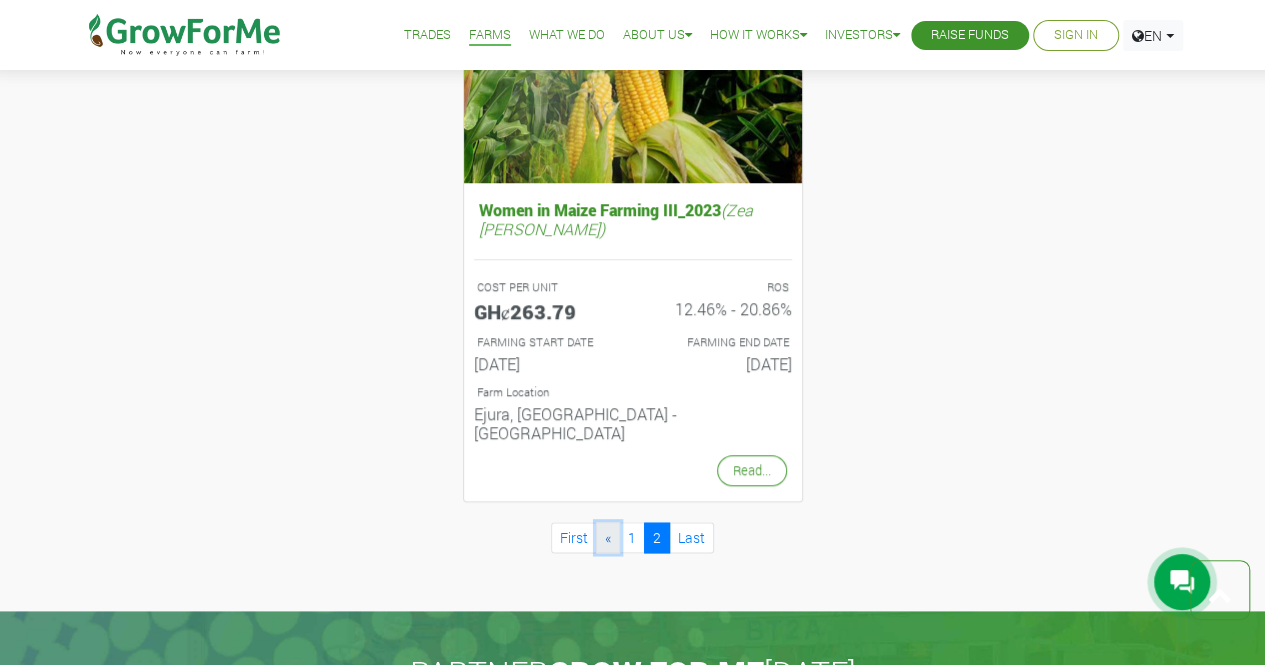 click on "«" at bounding box center [608, 537] 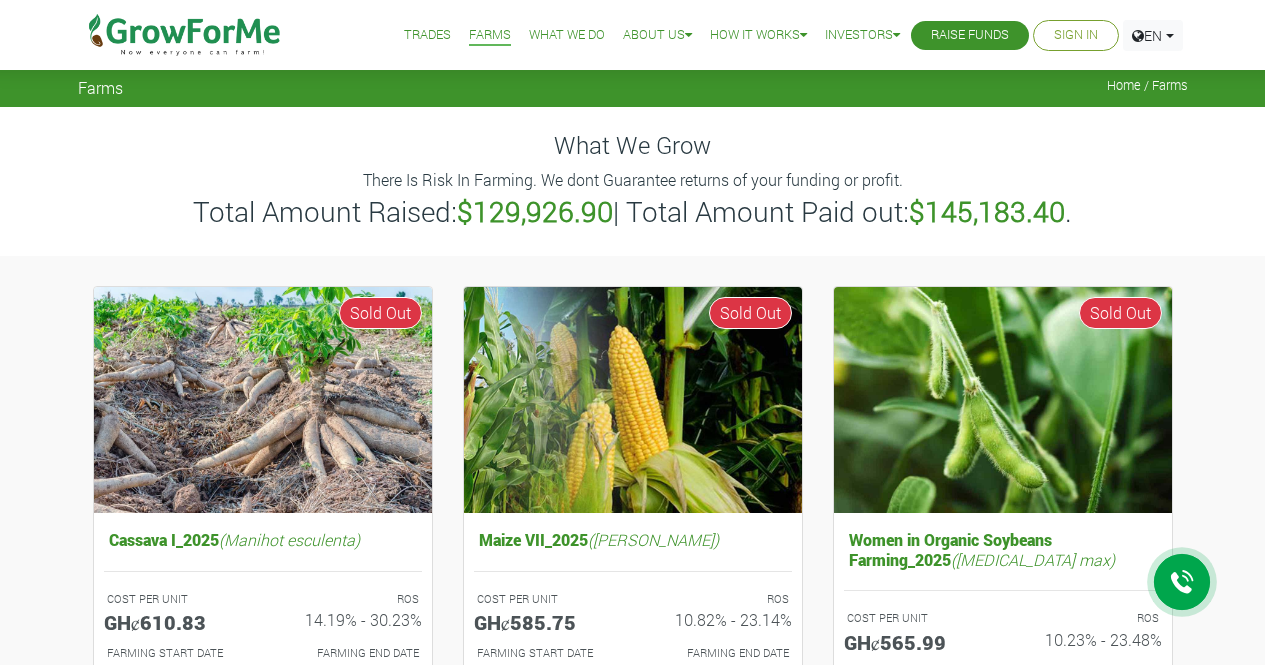 scroll, scrollTop: 0, scrollLeft: 0, axis: both 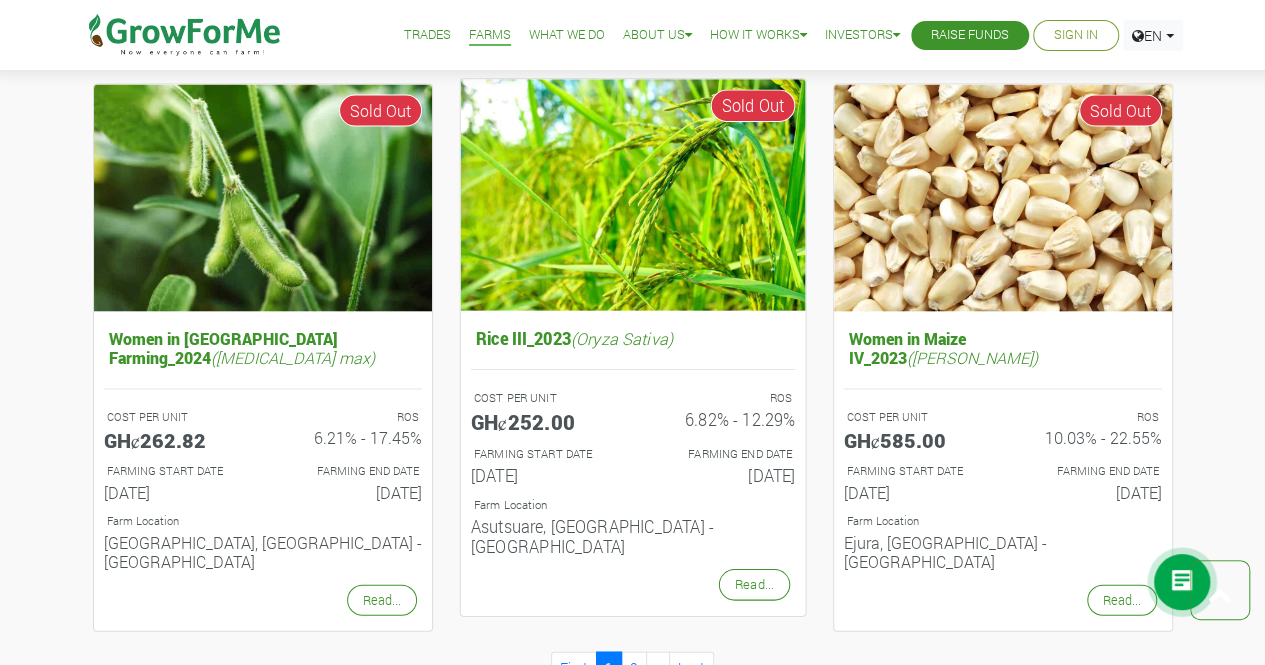 click at bounding box center (632, 195) 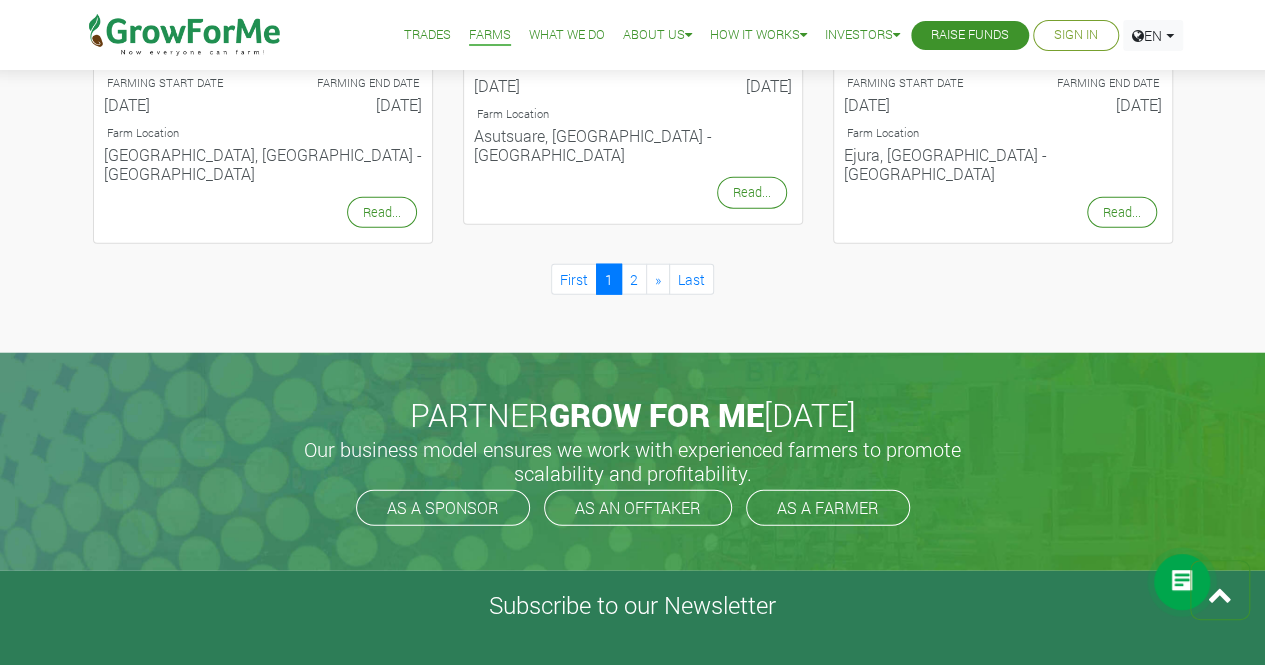 scroll, scrollTop: 2322, scrollLeft: 0, axis: vertical 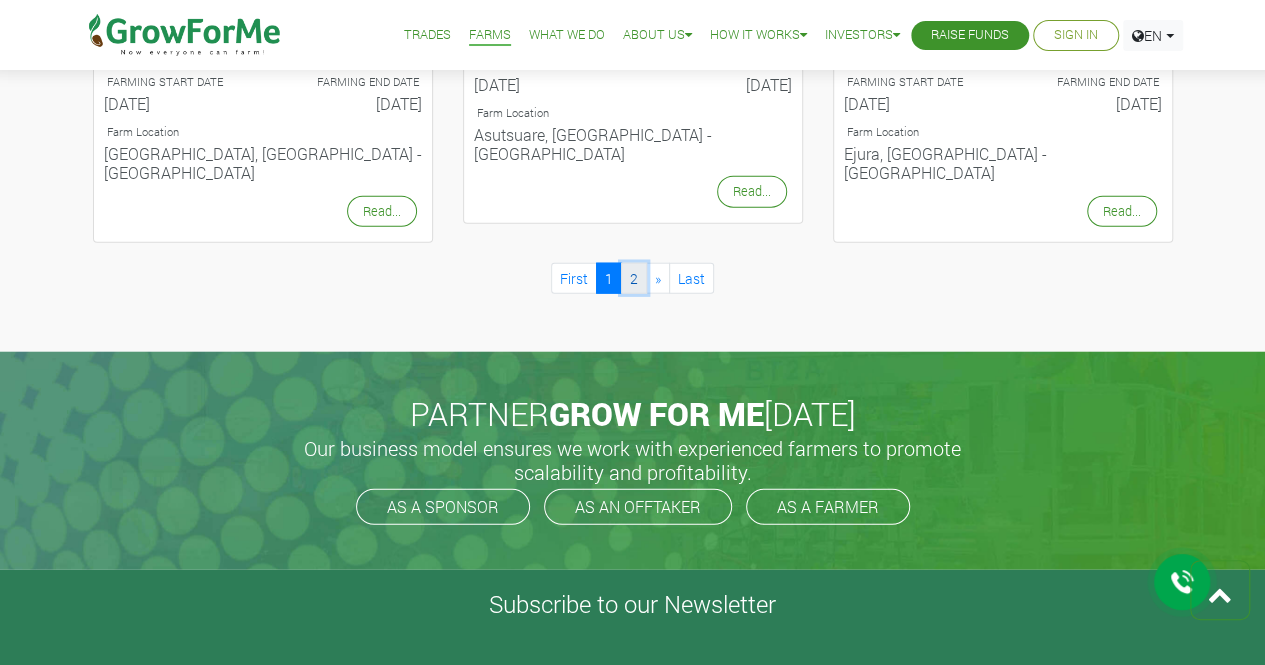click on "2" at bounding box center [634, 278] 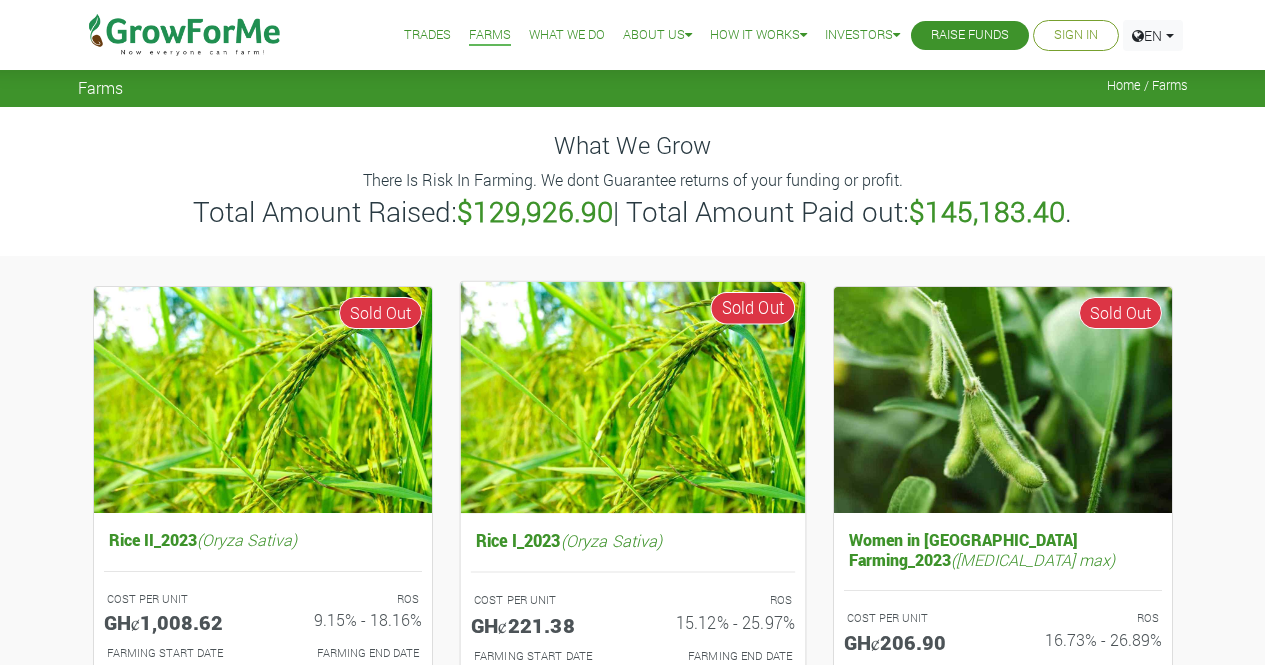 scroll, scrollTop: 0, scrollLeft: 0, axis: both 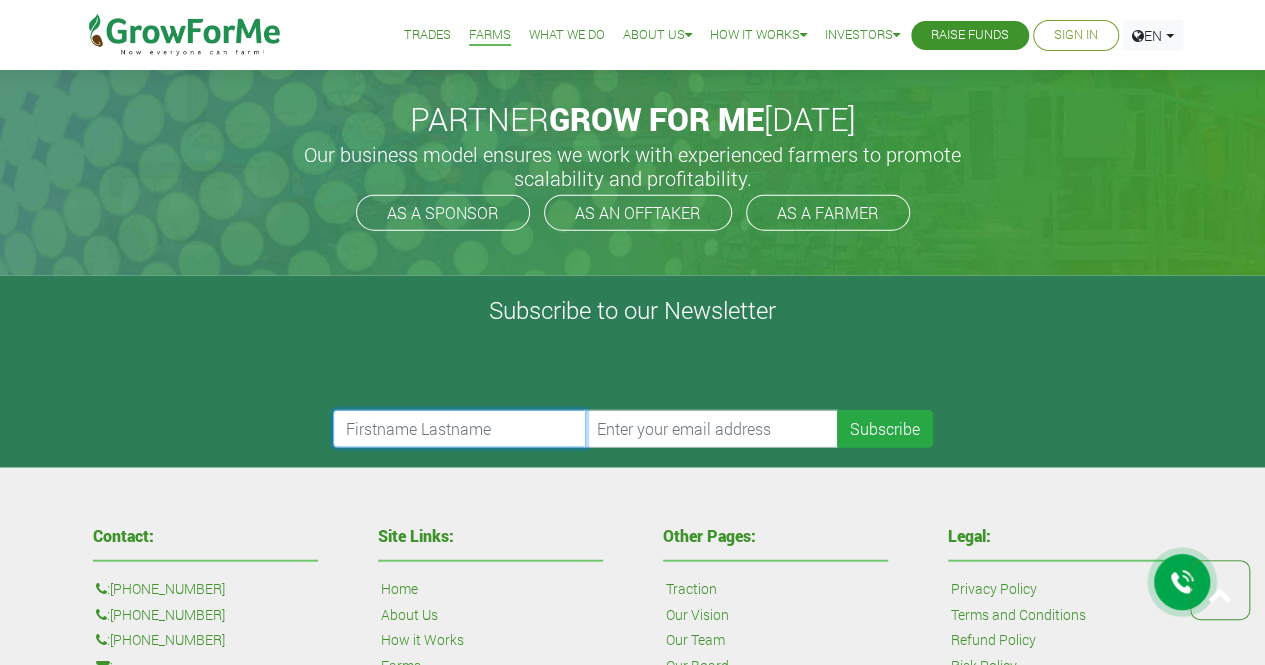 click at bounding box center (460, 429) 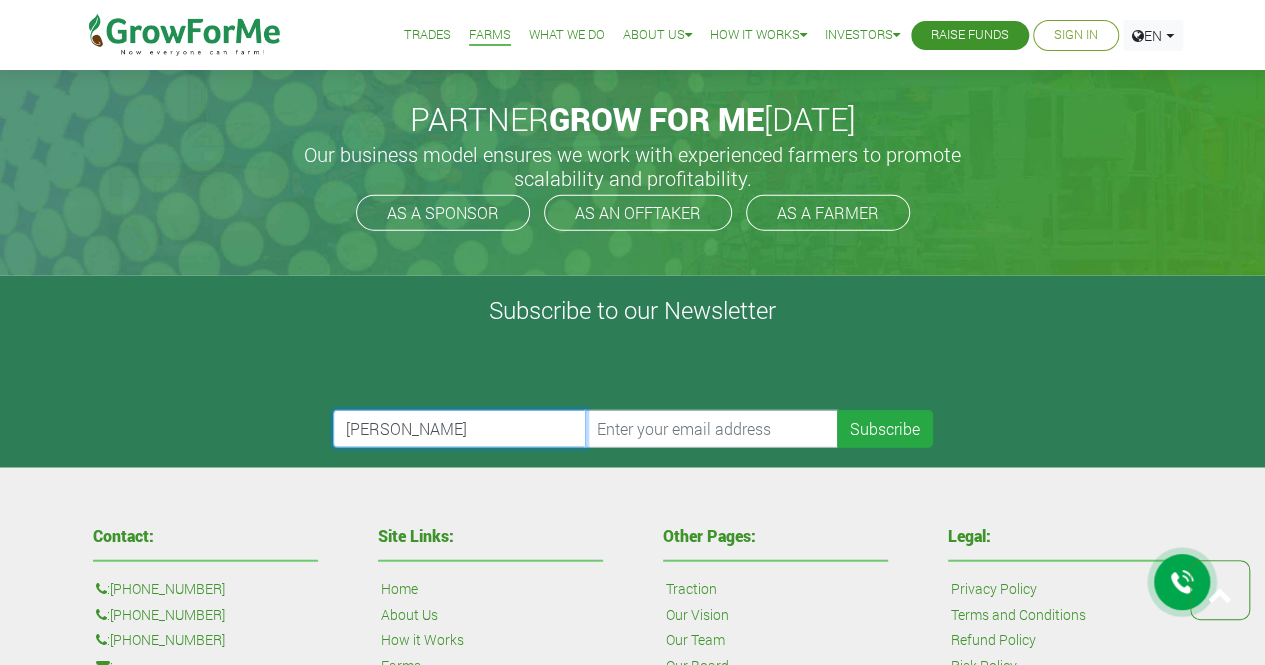 type on "Huldah Appiah" 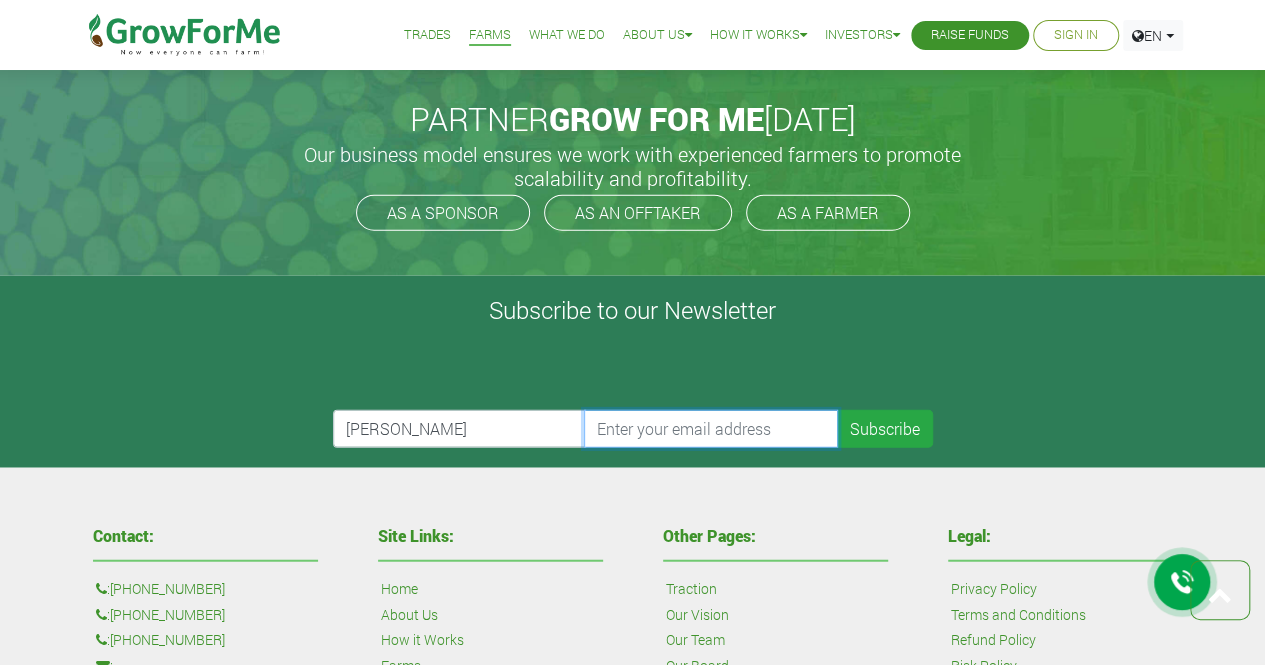 click at bounding box center (711, 429) 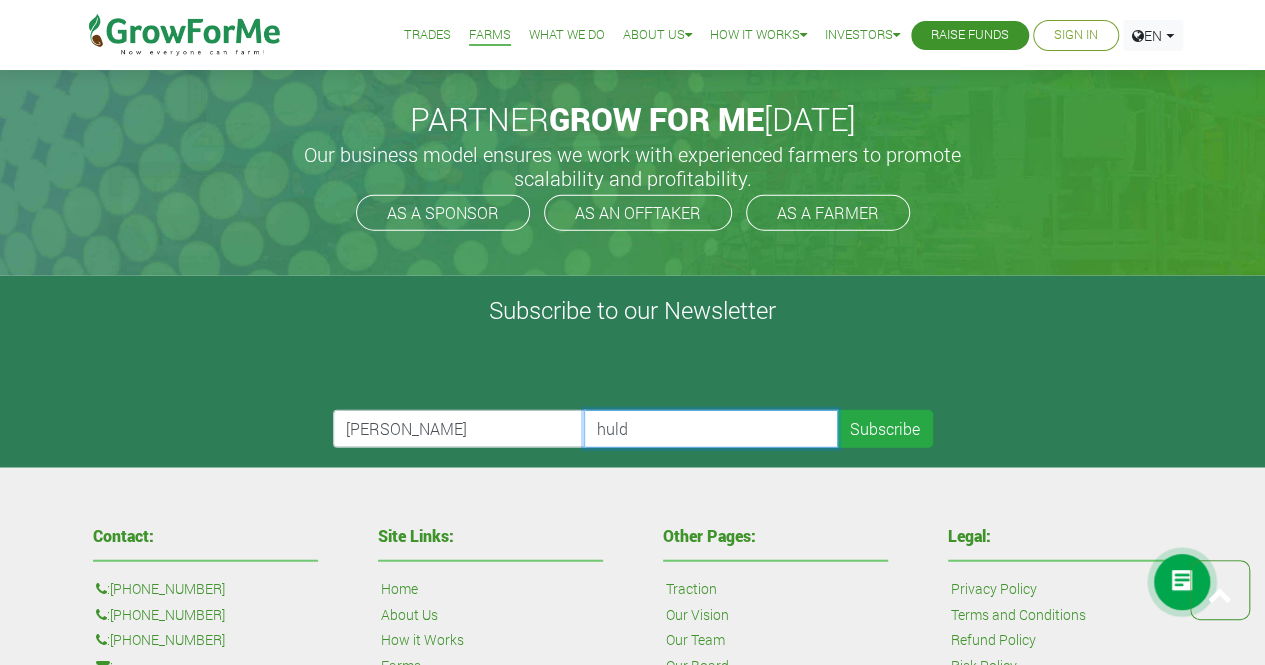 click on "huld" at bounding box center (711, 429) 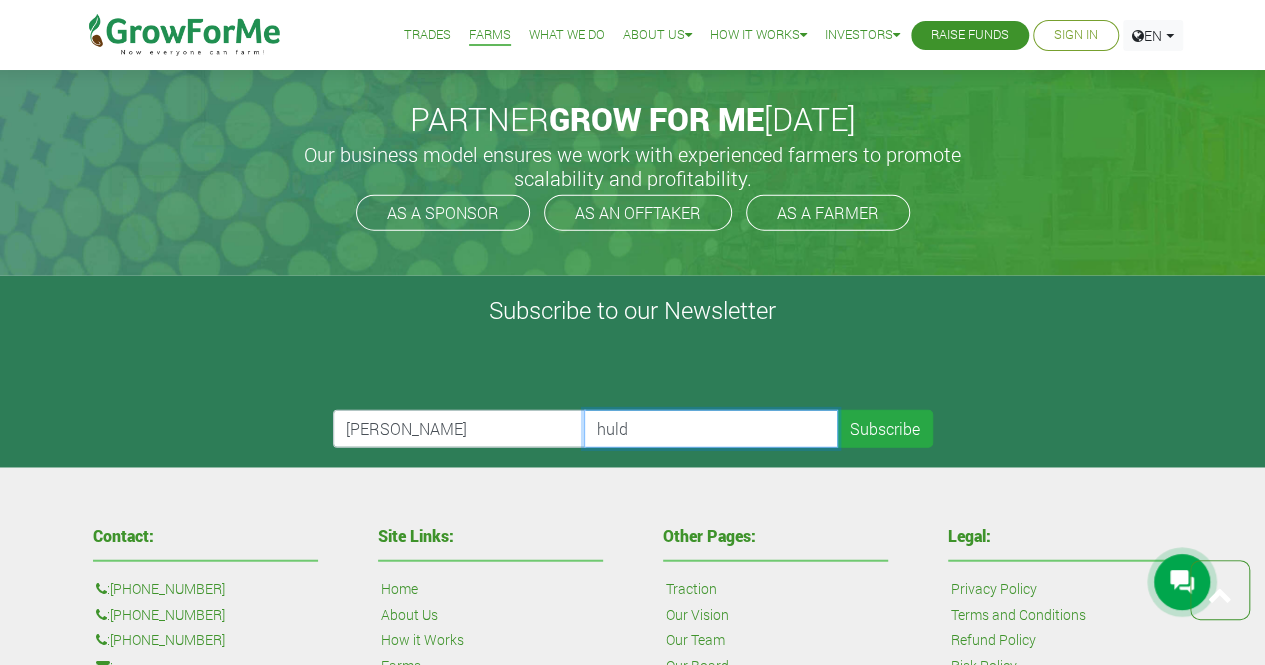 click on "huld" at bounding box center (711, 429) 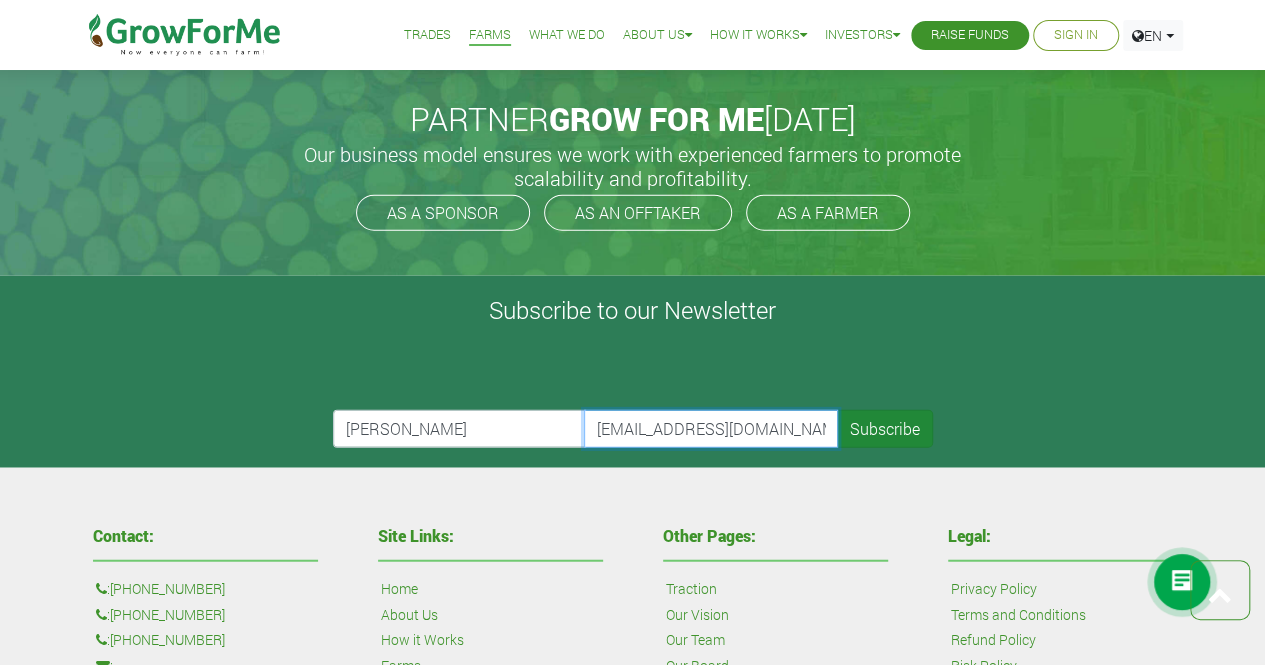 type on "huldahafia@gmail.com" 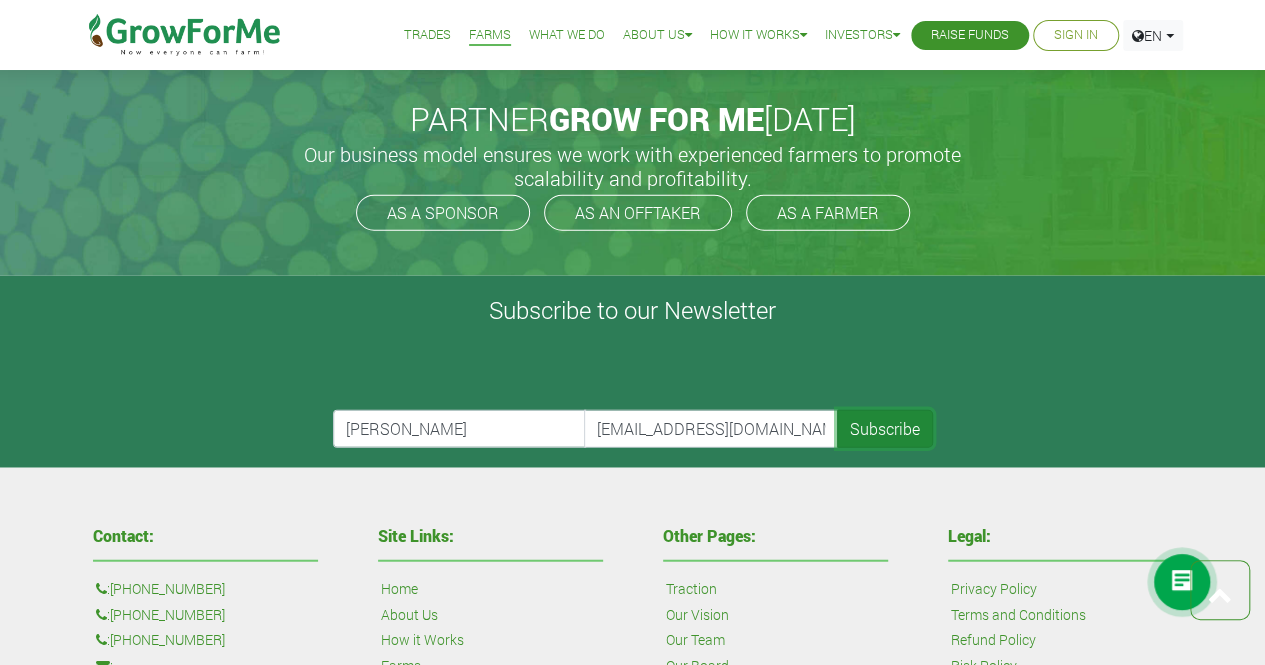click on "Subscribe" at bounding box center (885, 429) 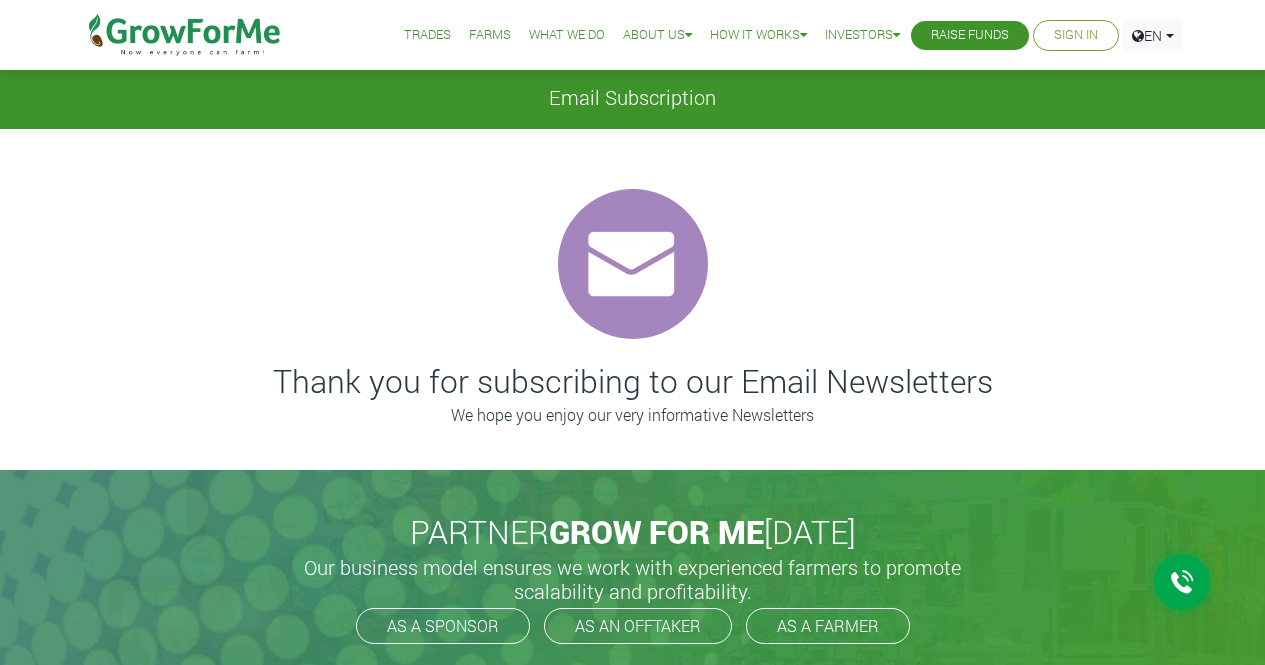 scroll, scrollTop: 0, scrollLeft: 0, axis: both 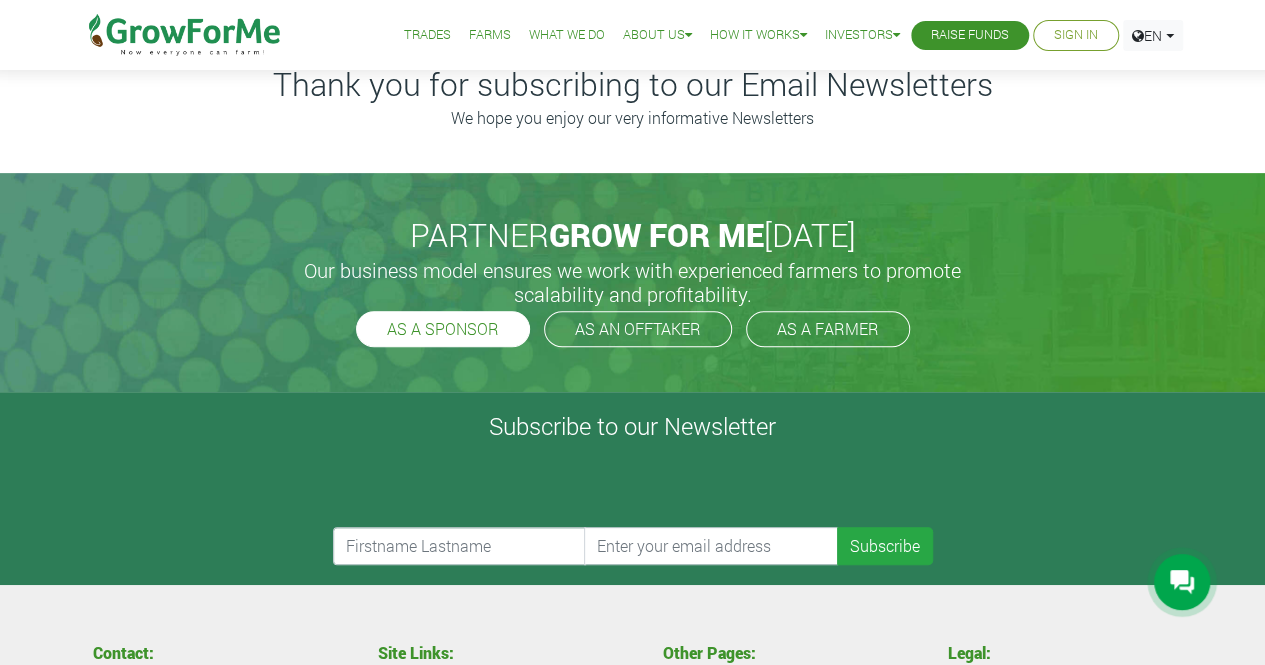 click on "AS A SPONSOR" at bounding box center (443, 329) 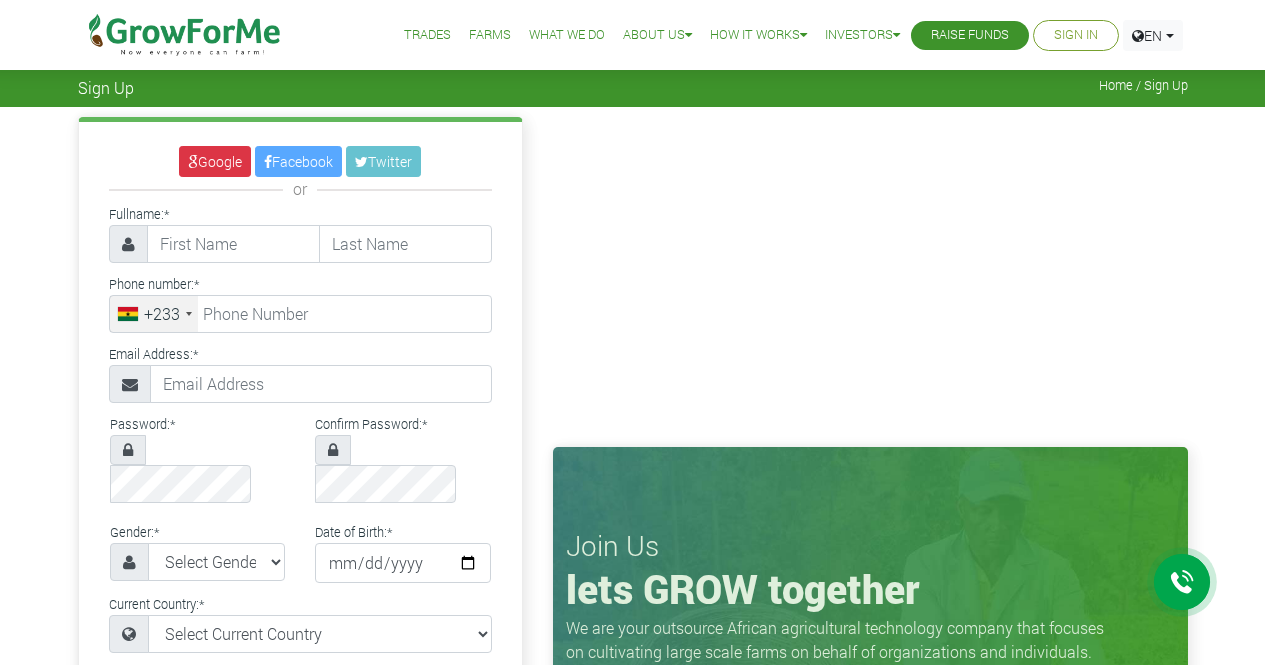 scroll, scrollTop: 0, scrollLeft: 0, axis: both 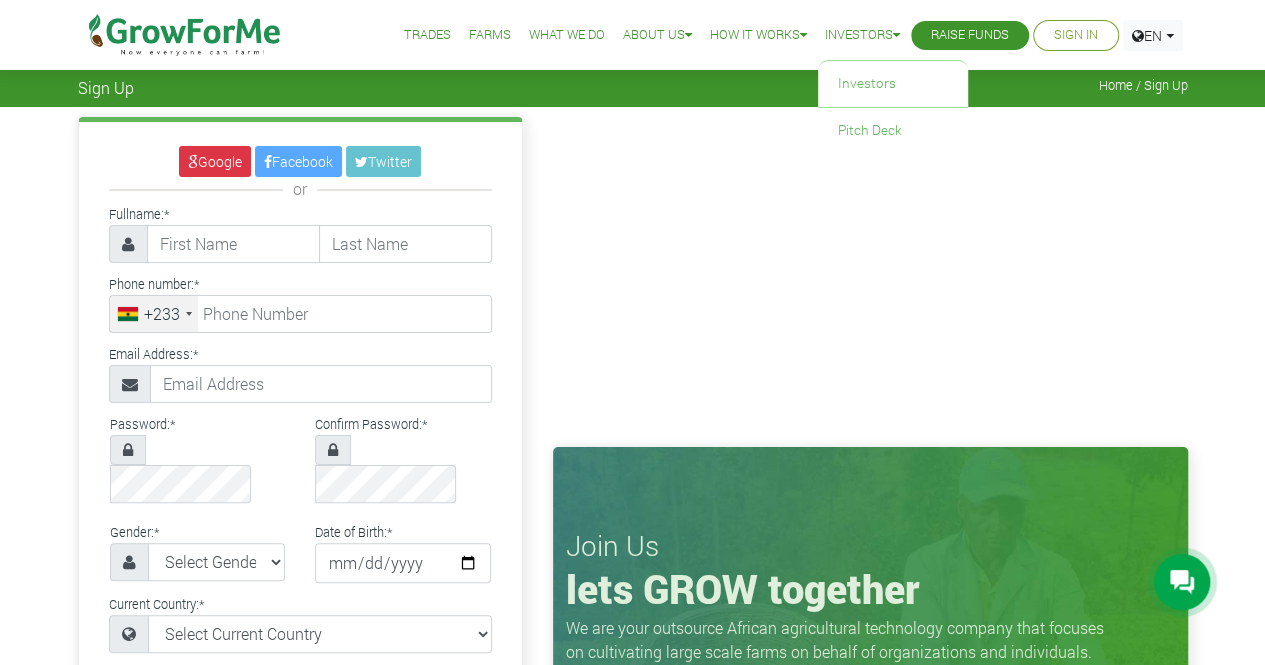 click on "Investors
Investors
Pitch Deck" at bounding box center [862, 35] 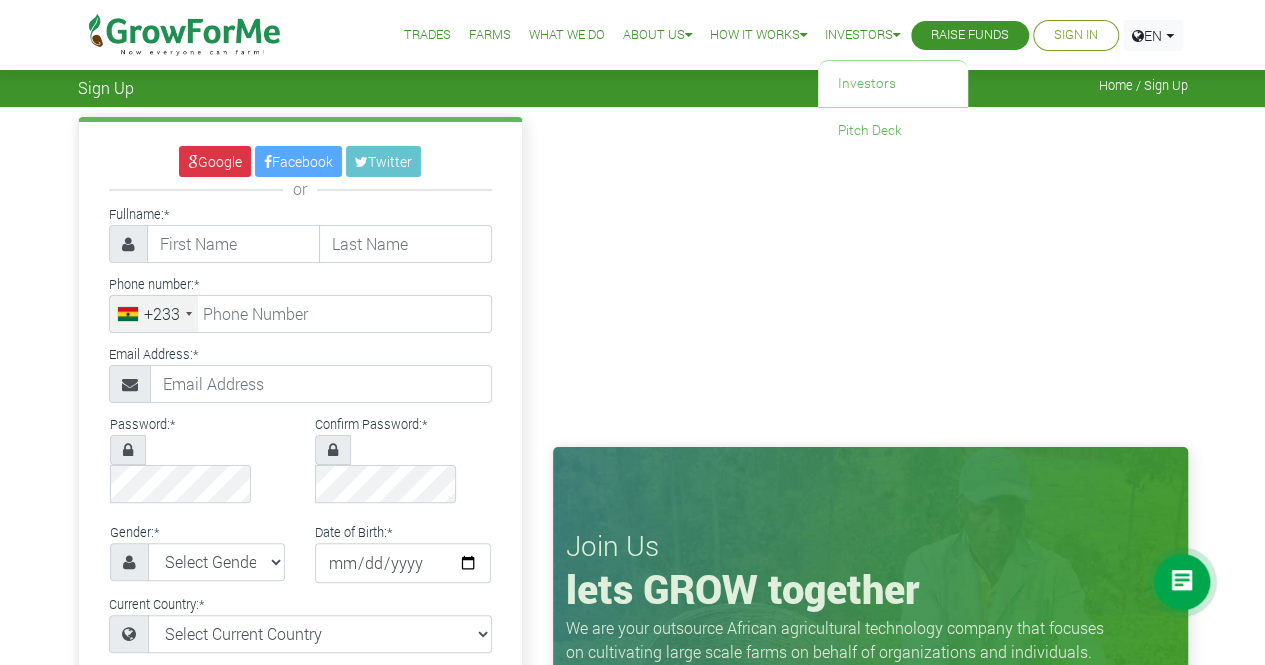 click at bounding box center [896, 35] 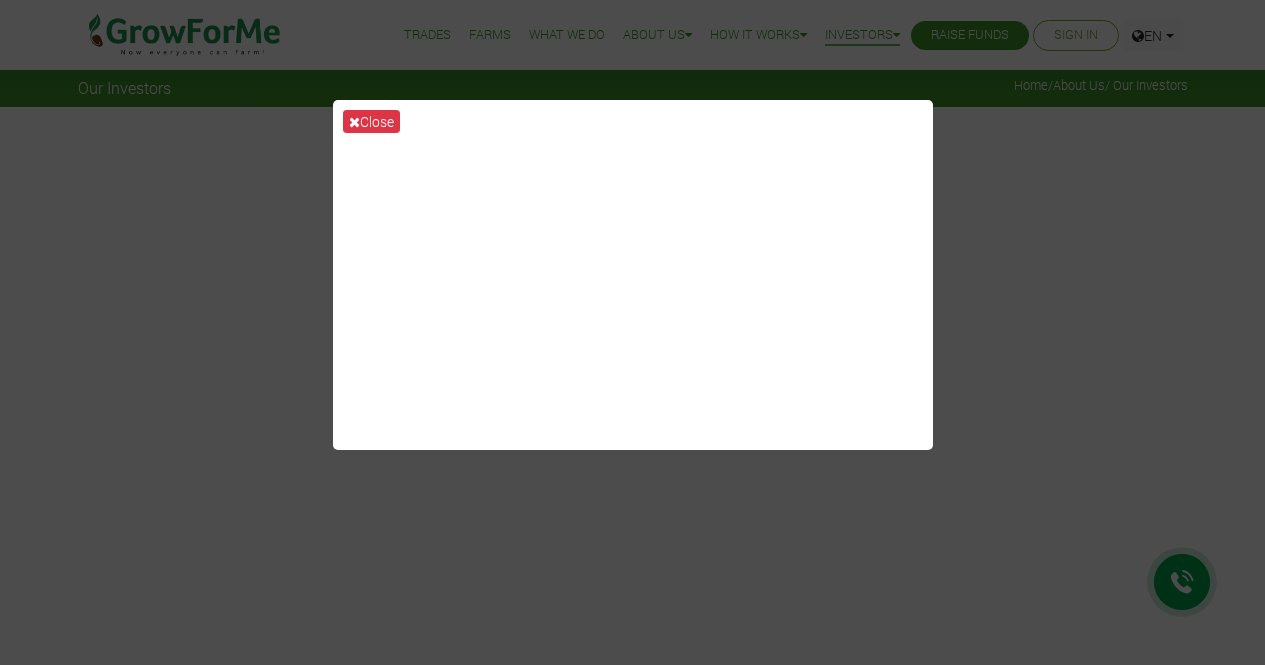 scroll, scrollTop: 0, scrollLeft: 0, axis: both 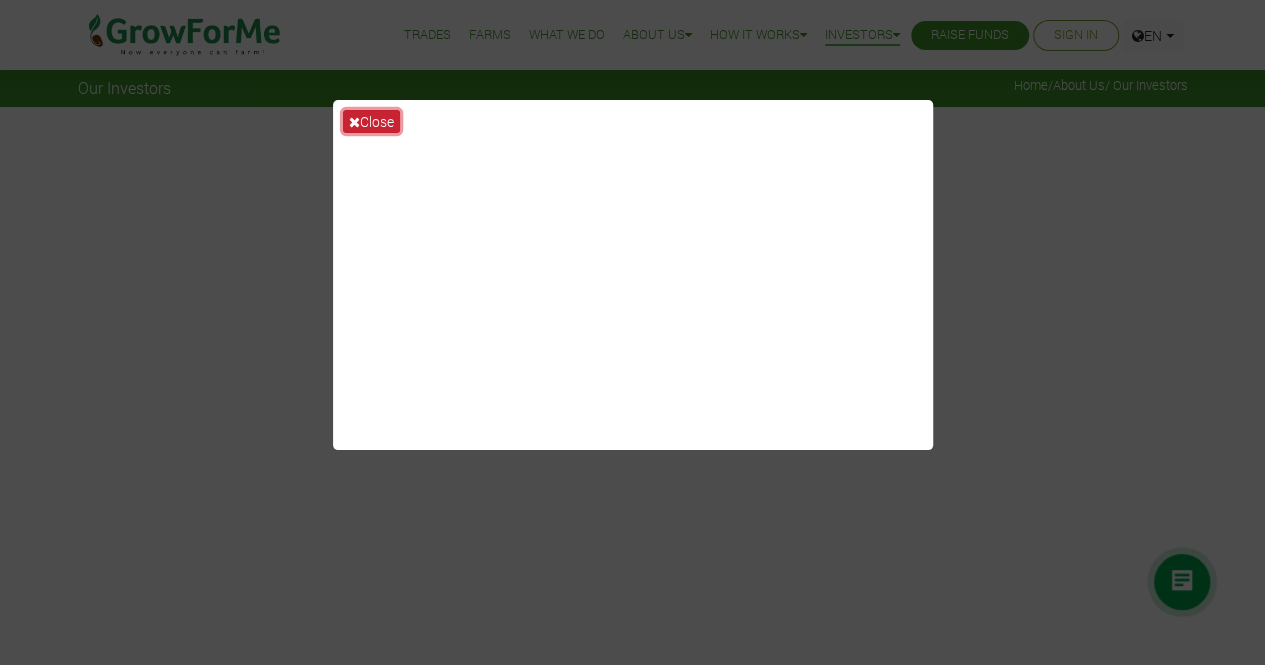 click on "Close" at bounding box center [371, 121] 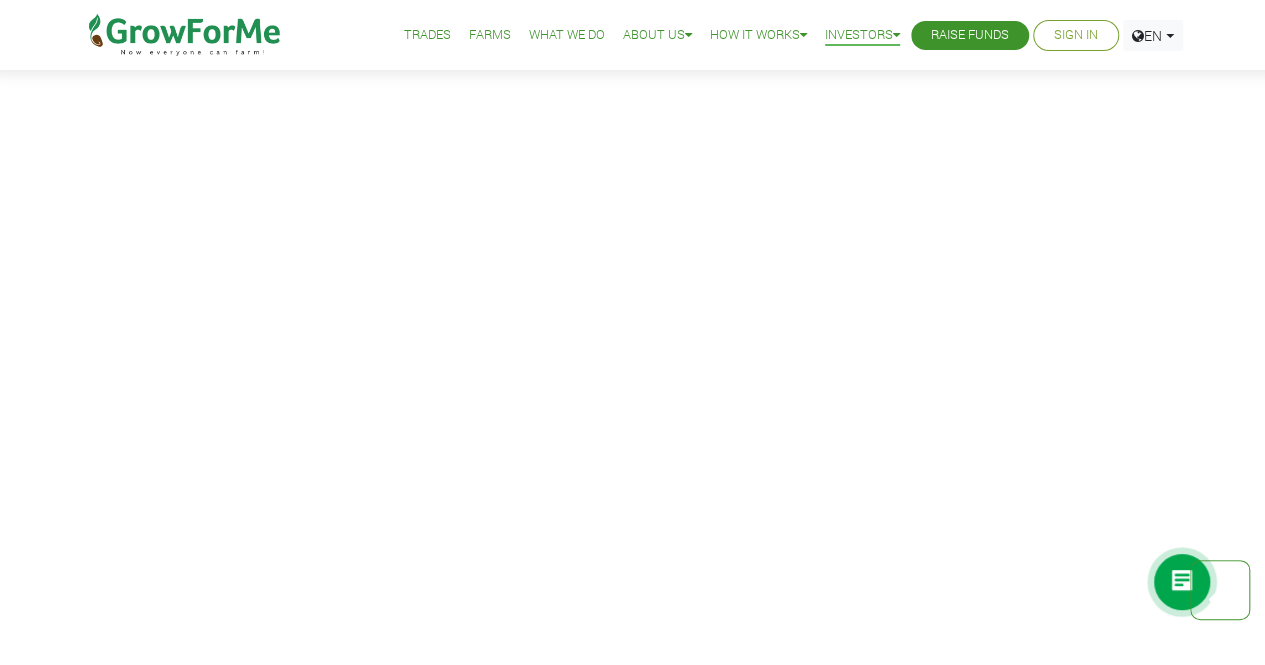 scroll, scrollTop: 3913, scrollLeft: 0, axis: vertical 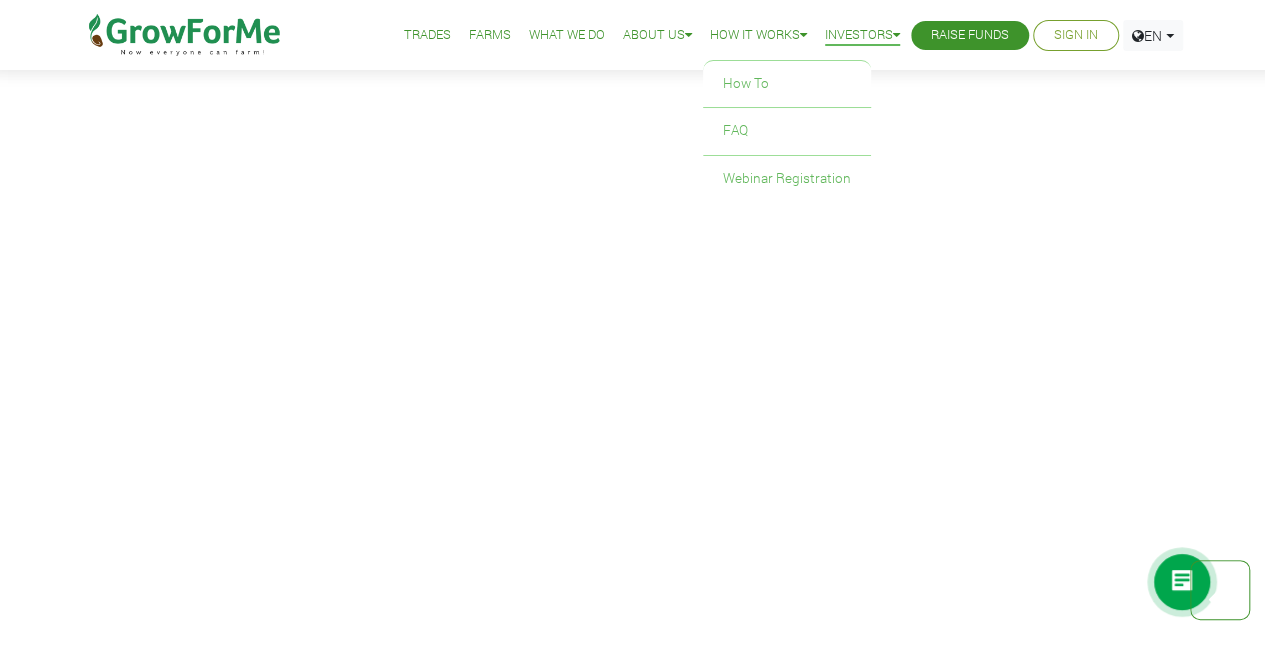 click on "How it Works" at bounding box center (758, 35) 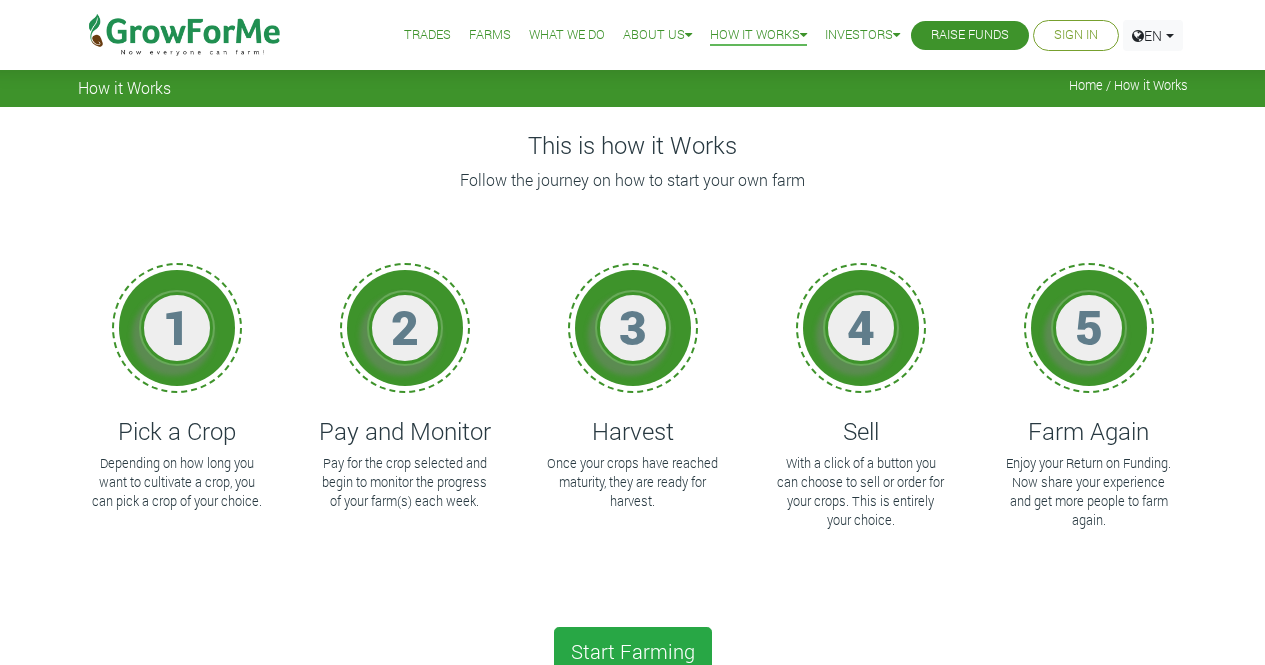 scroll, scrollTop: 0, scrollLeft: 0, axis: both 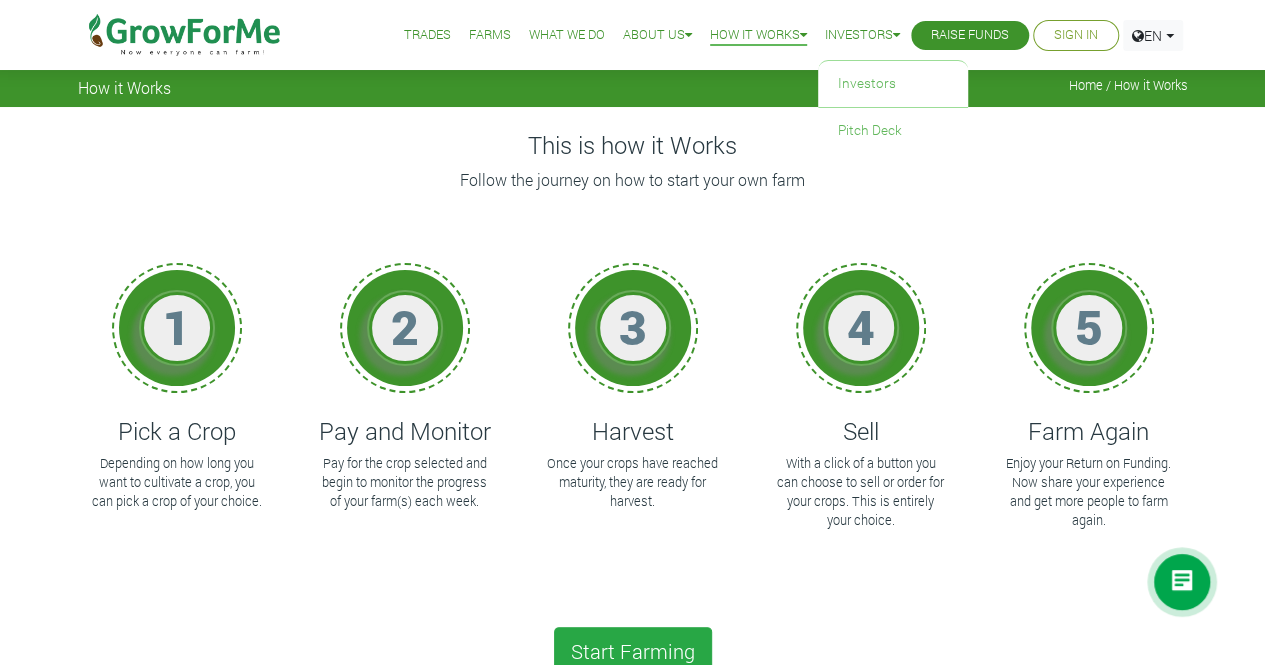 click on "Investors" at bounding box center (862, 35) 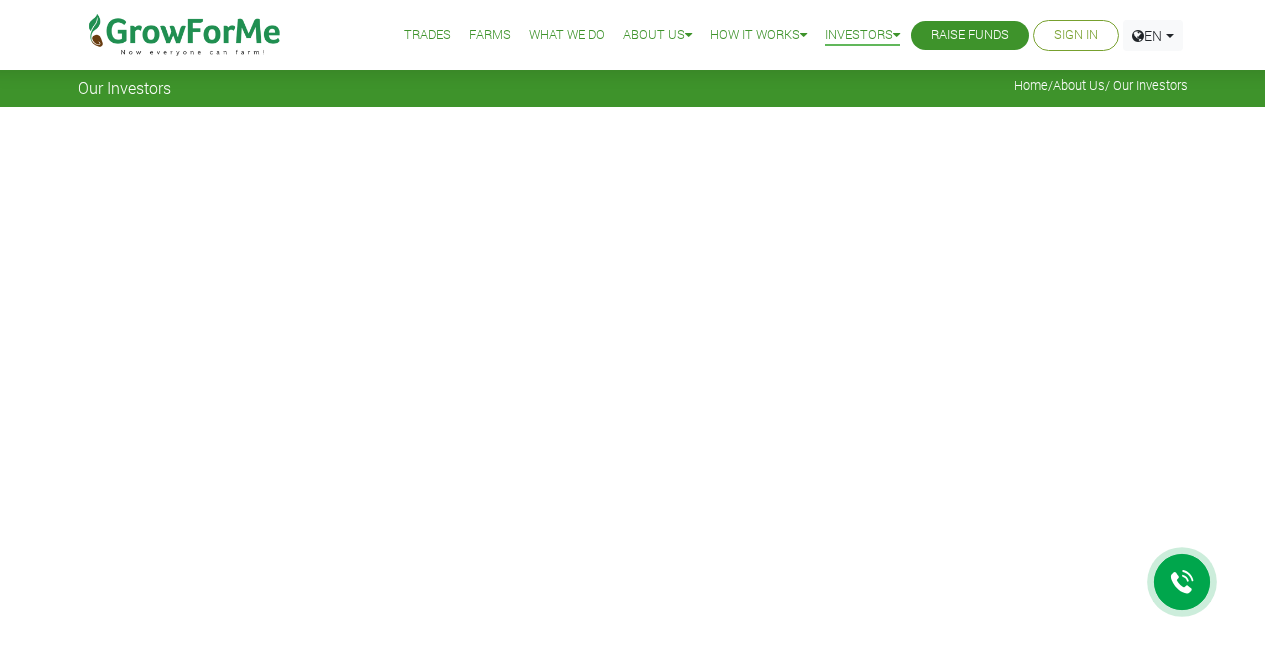 scroll, scrollTop: 0, scrollLeft: 0, axis: both 